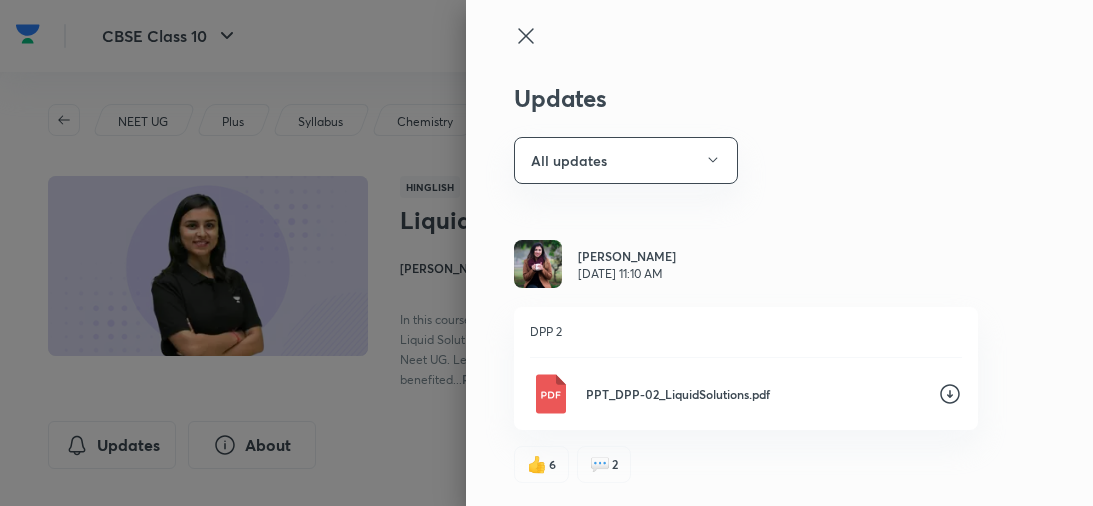 scroll, scrollTop: 165, scrollLeft: 0, axis: vertical 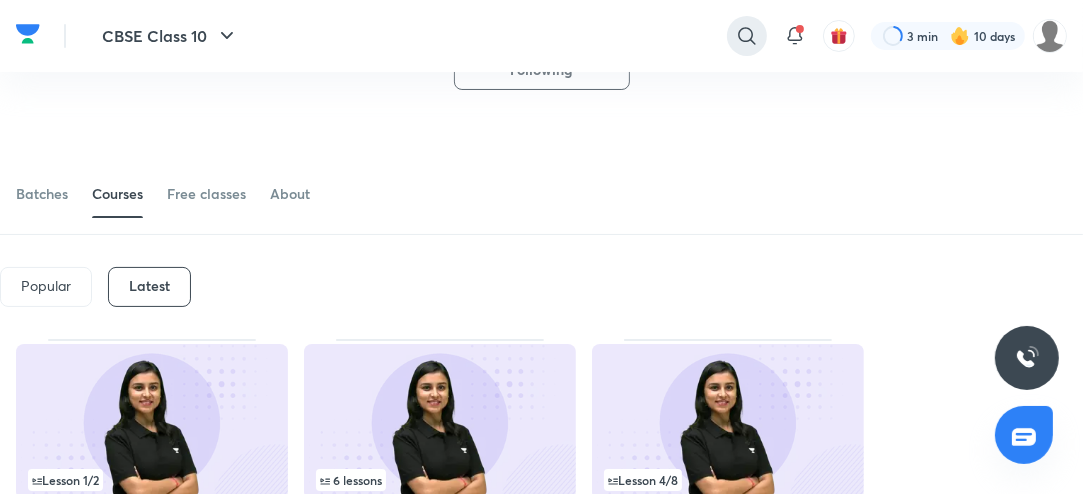 click 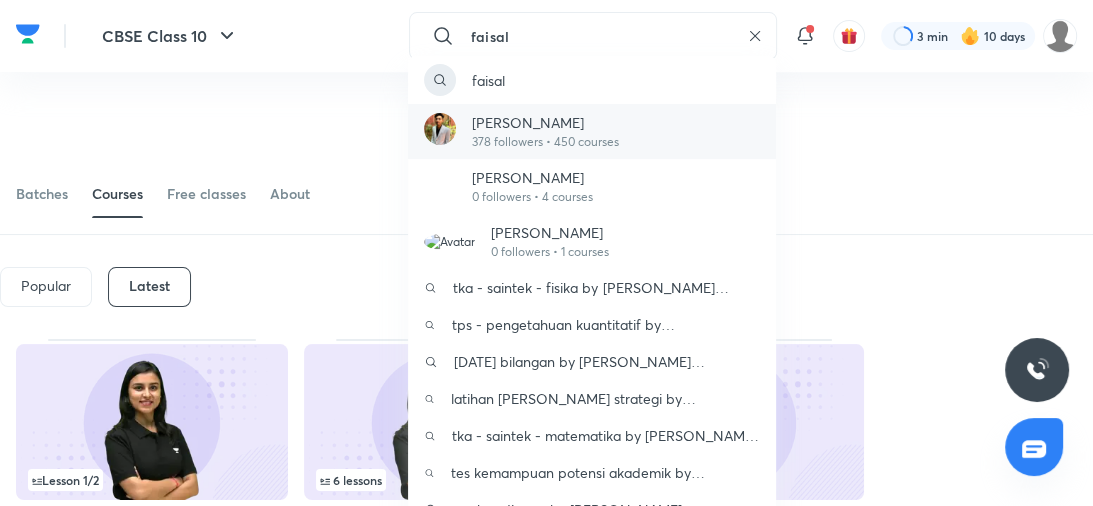 type on "faisal" 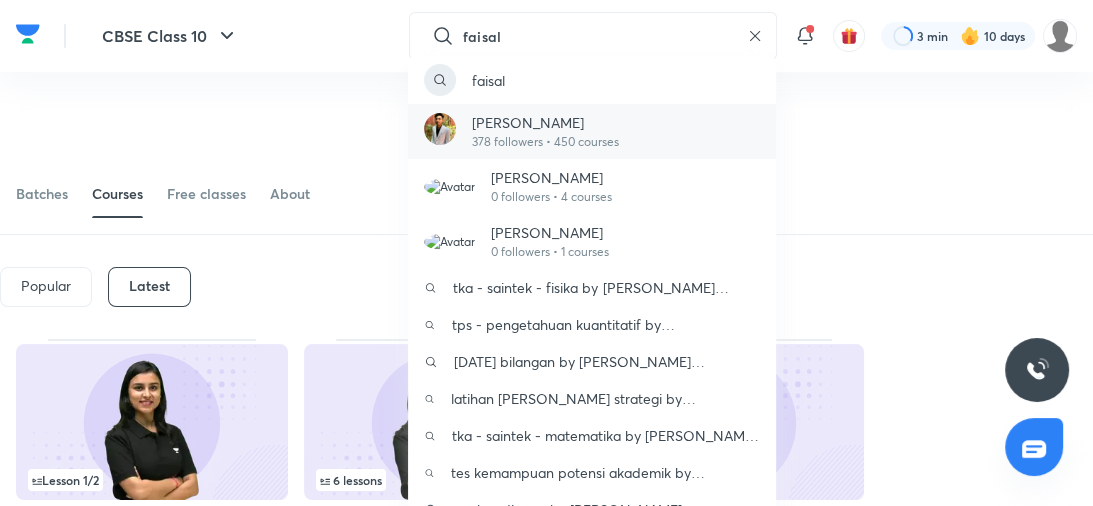 click on "378 followers • 450 courses" at bounding box center [545, 142] 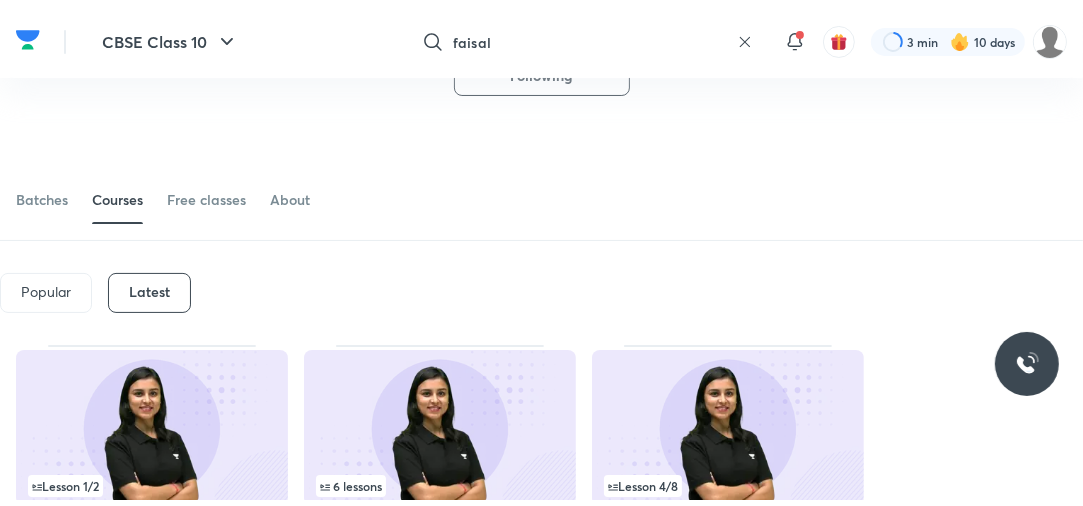 scroll, scrollTop: 0, scrollLeft: 0, axis: both 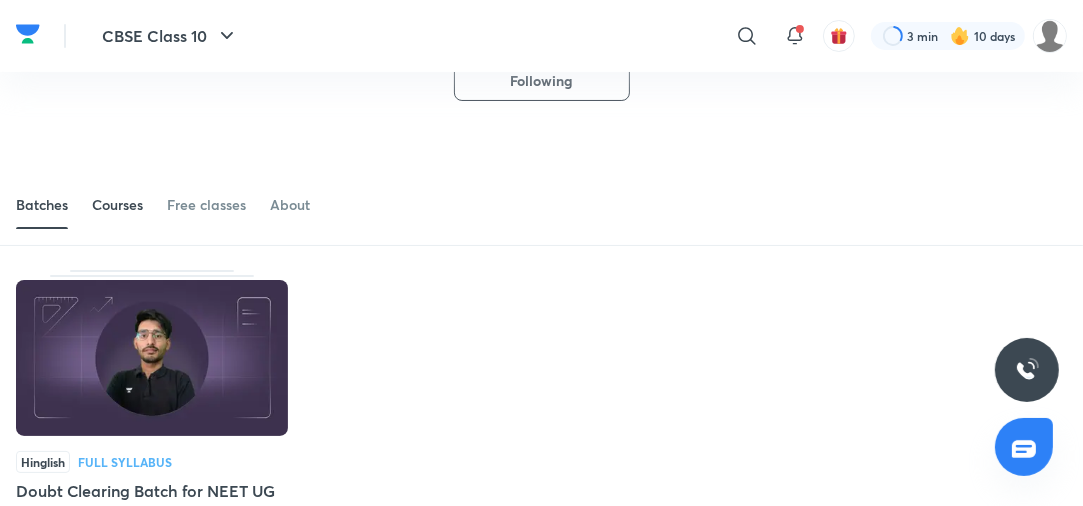 click on "Courses" at bounding box center [117, 205] 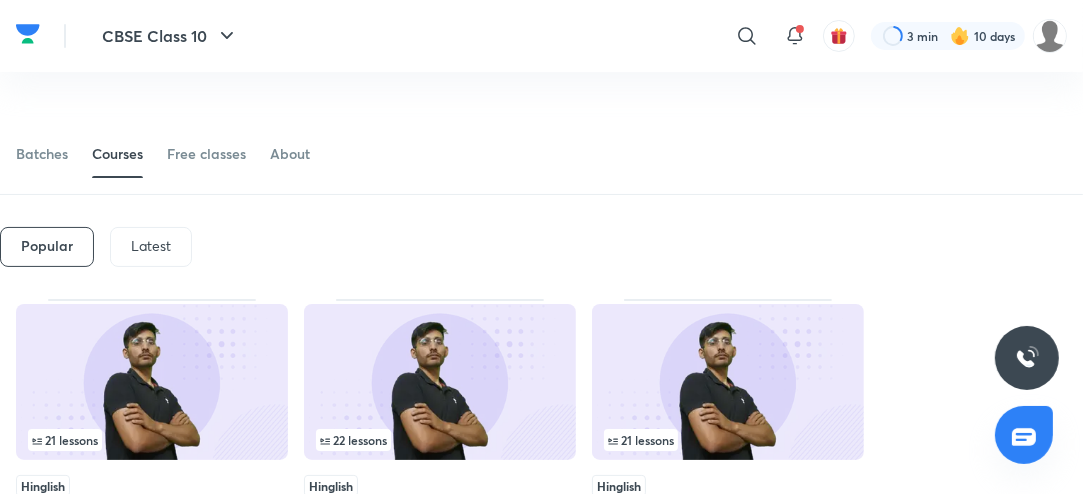 scroll, scrollTop: 158, scrollLeft: 0, axis: vertical 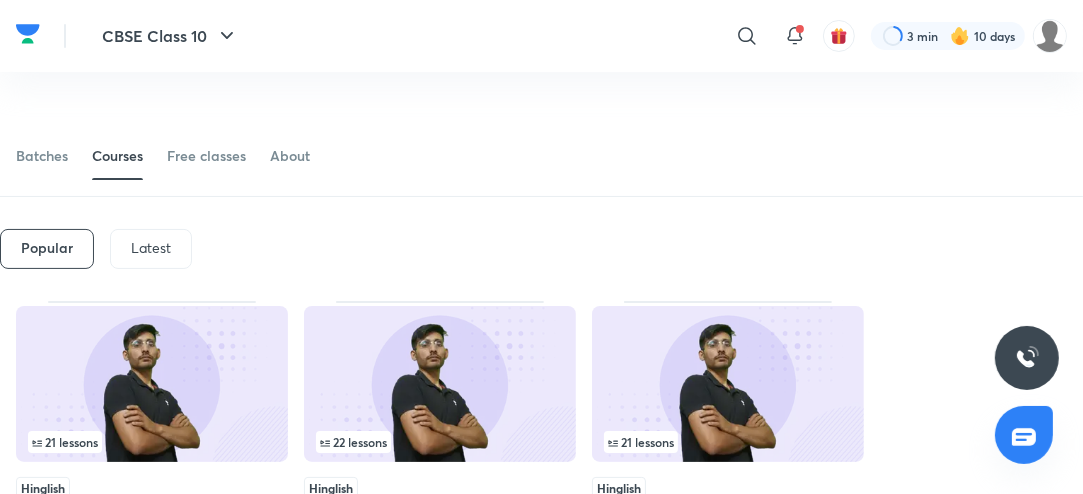 click on "Latest" at bounding box center [151, 249] 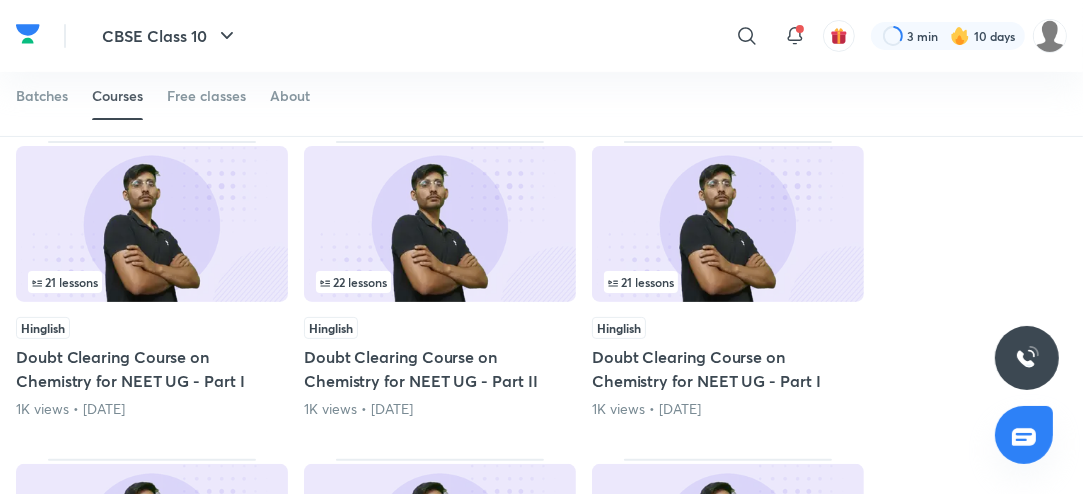 scroll, scrollTop: 322, scrollLeft: 0, axis: vertical 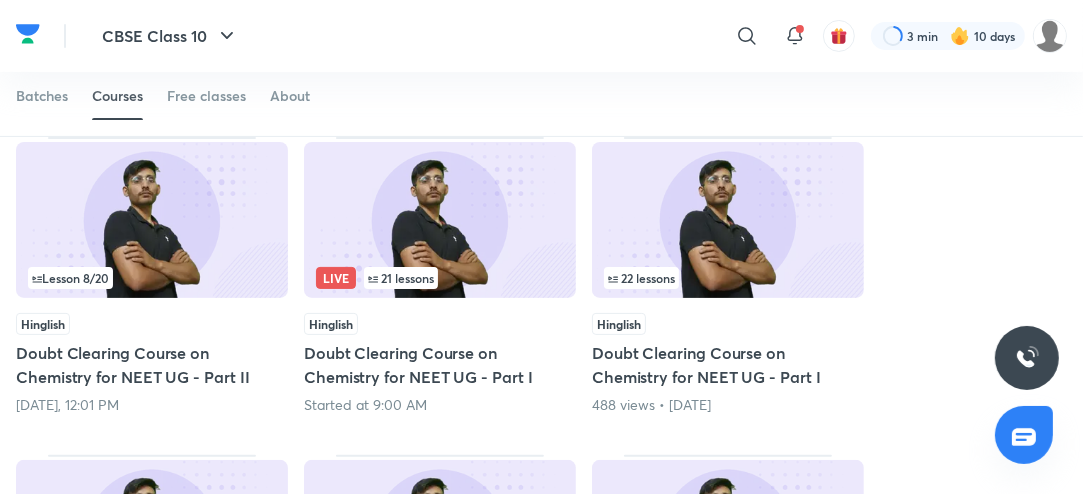 click at bounding box center [440, 220] 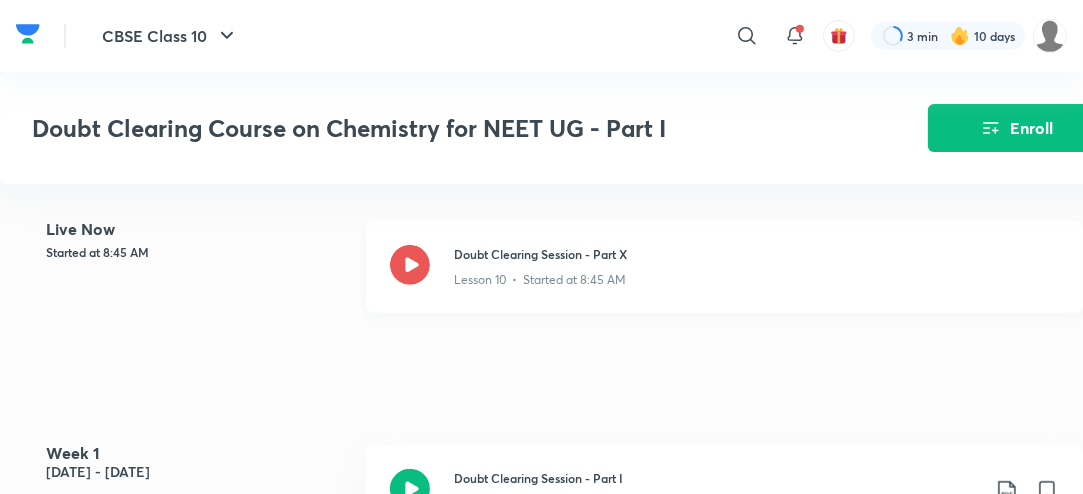 scroll, scrollTop: 853, scrollLeft: 0, axis: vertical 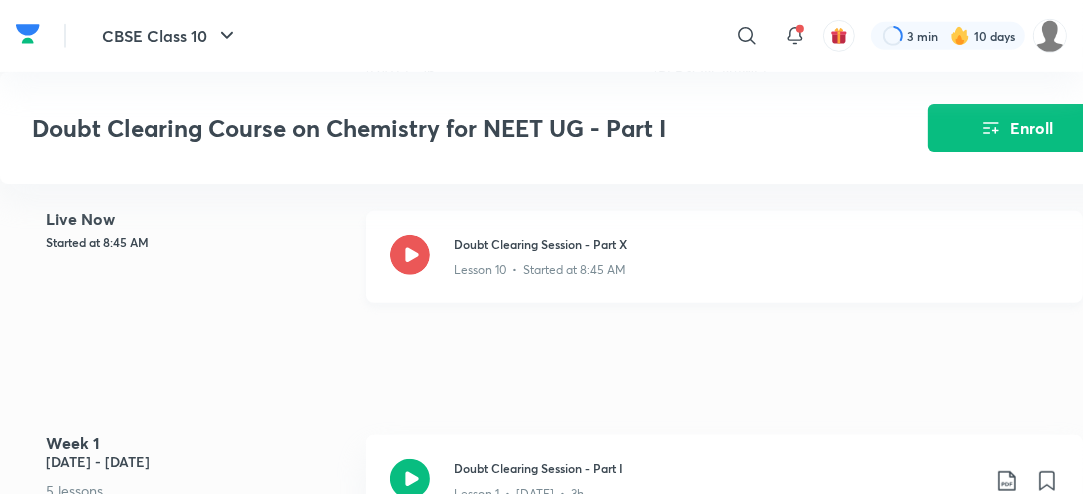 click 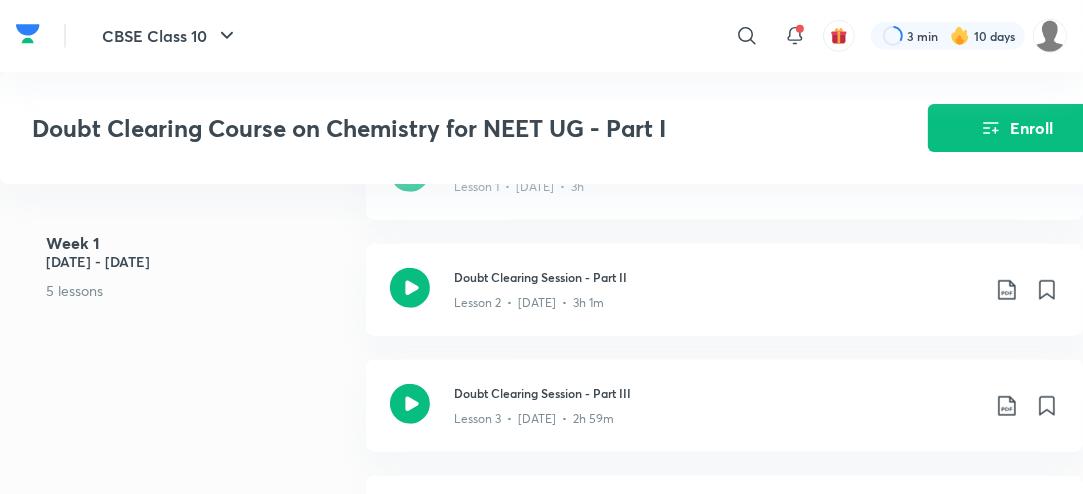 scroll, scrollTop: 1161, scrollLeft: 0, axis: vertical 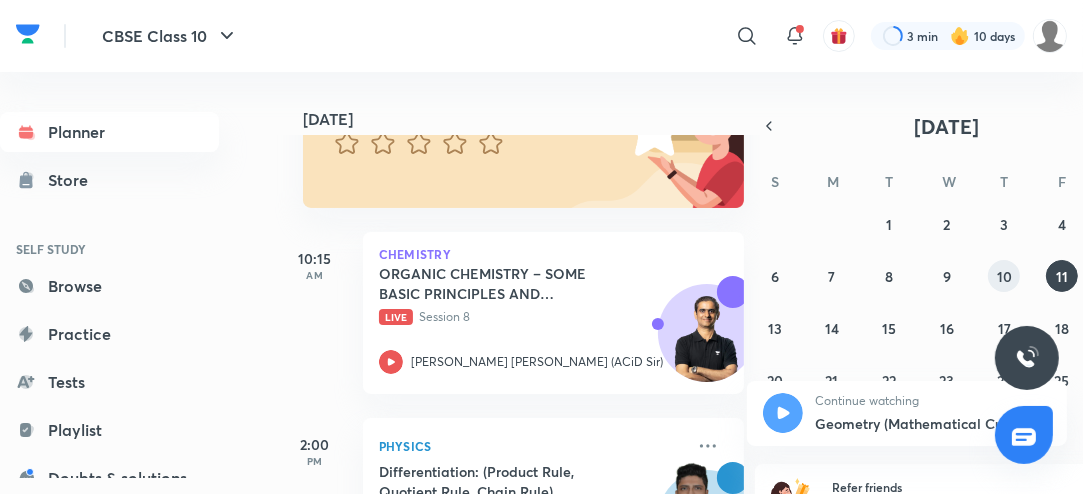 click on "10" at bounding box center (1004, 276) 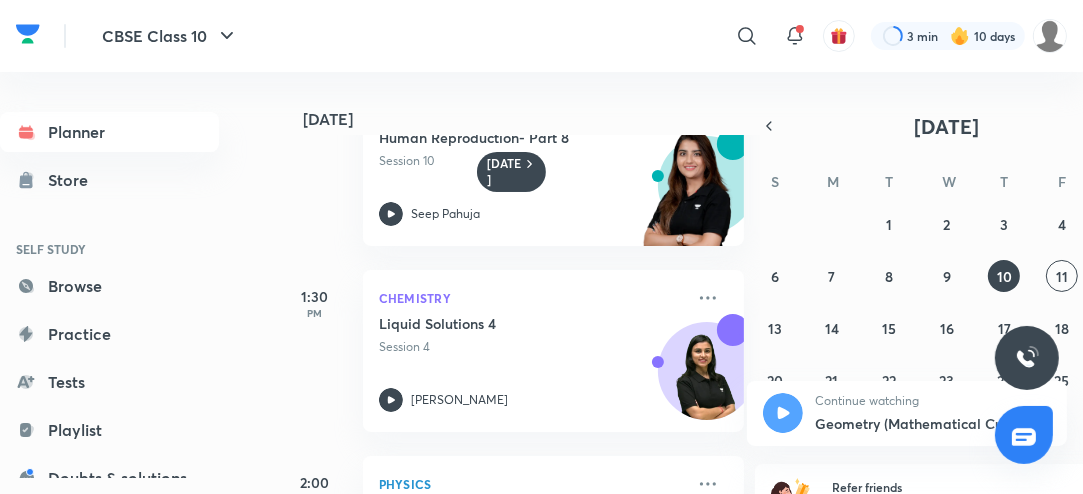 scroll, scrollTop: 532, scrollLeft: 0, axis: vertical 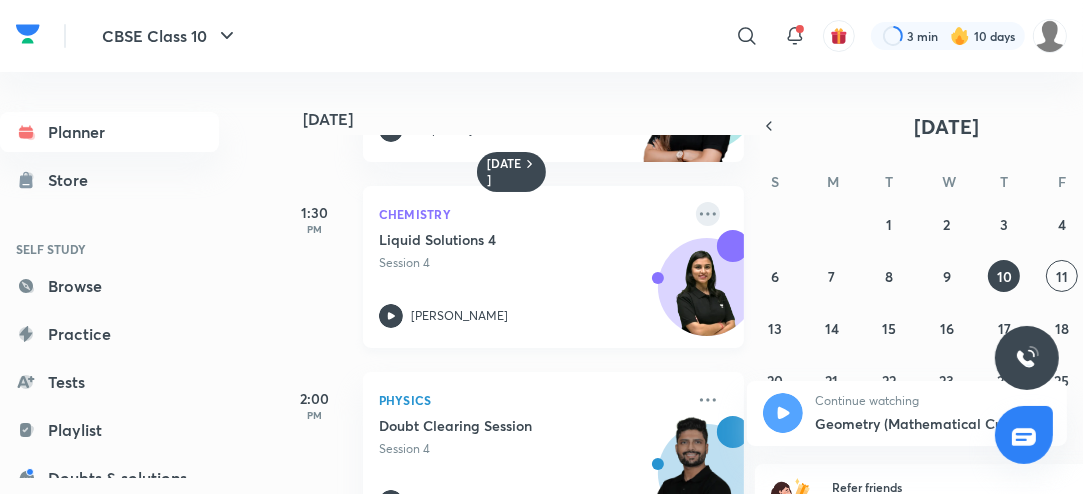 click 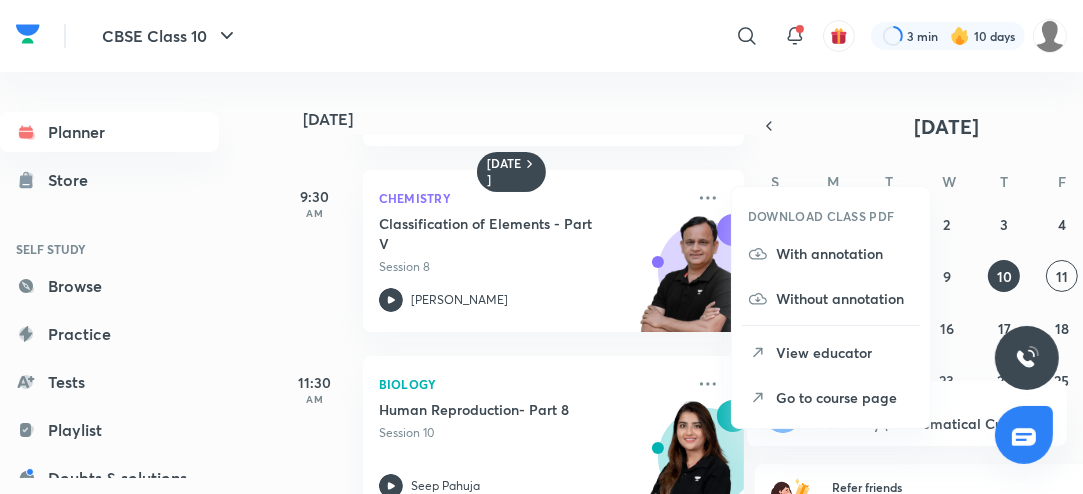 scroll, scrollTop: 175, scrollLeft: 0, axis: vertical 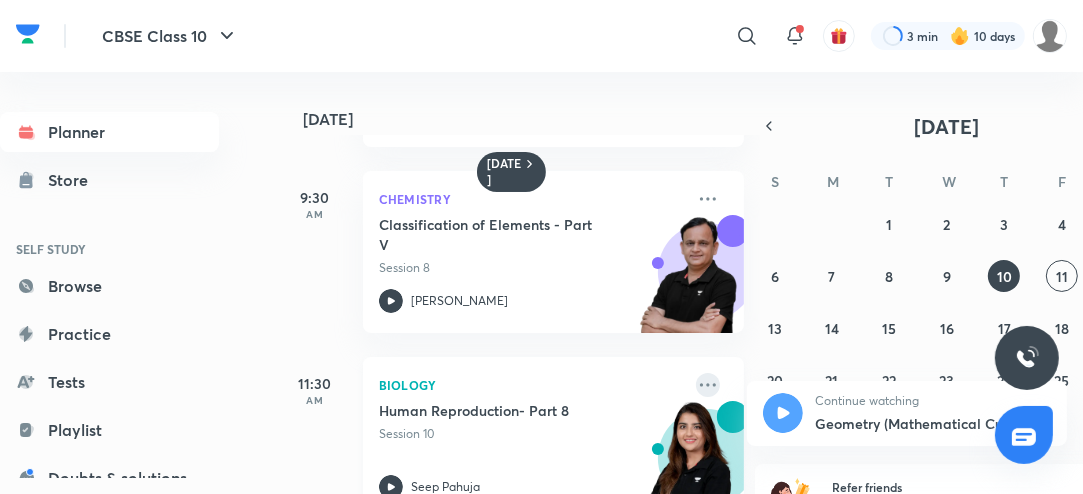 click 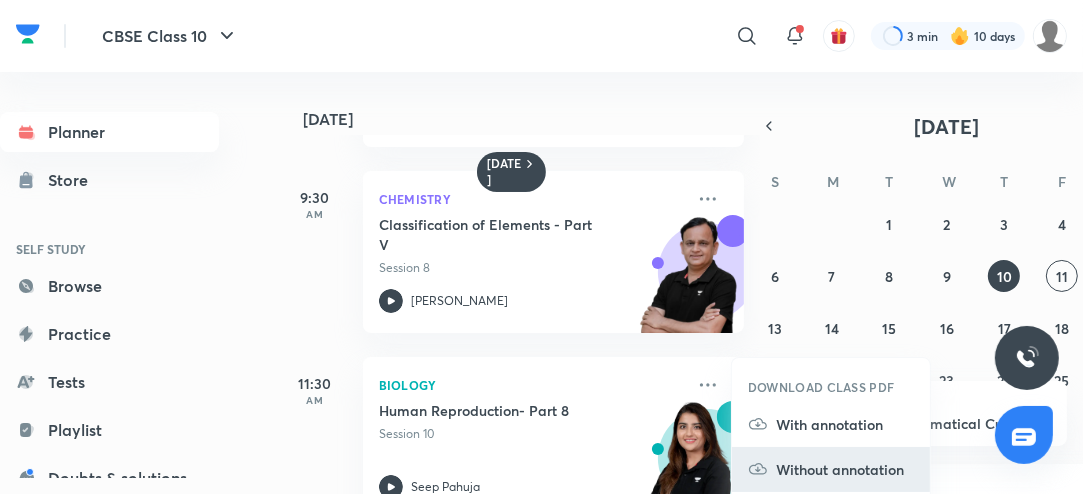 scroll, scrollTop: 33, scrollLeft: 0, axis: vertical 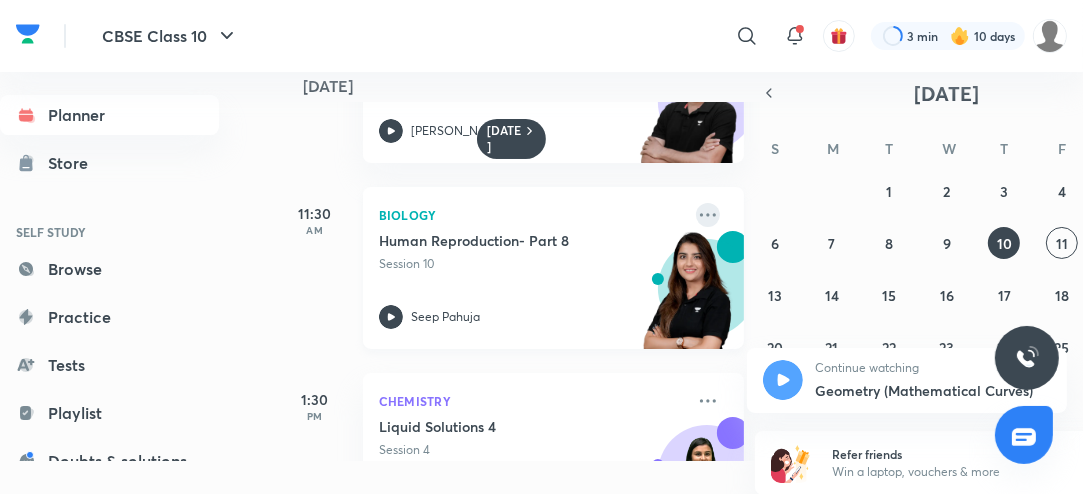 click 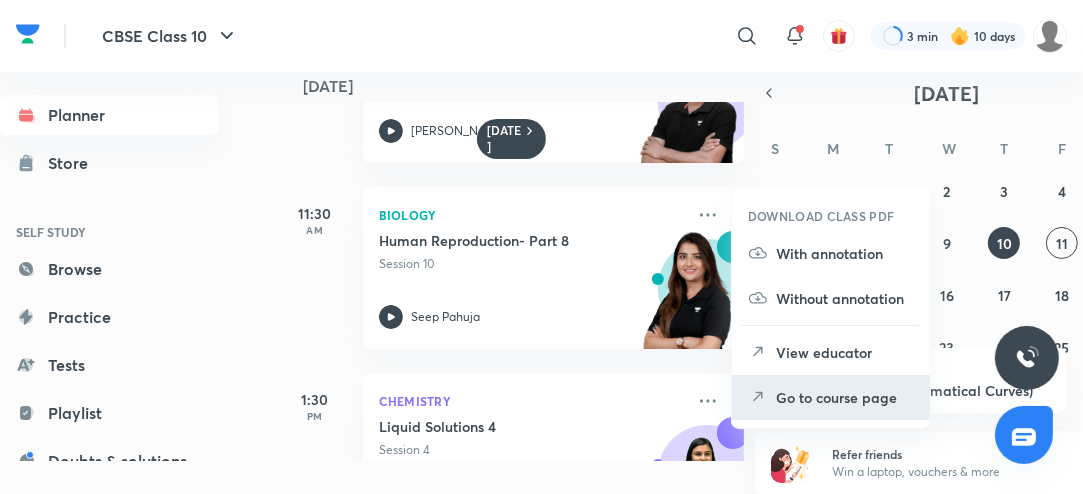 click on "Go to course page" at bounding box center [845, 397] 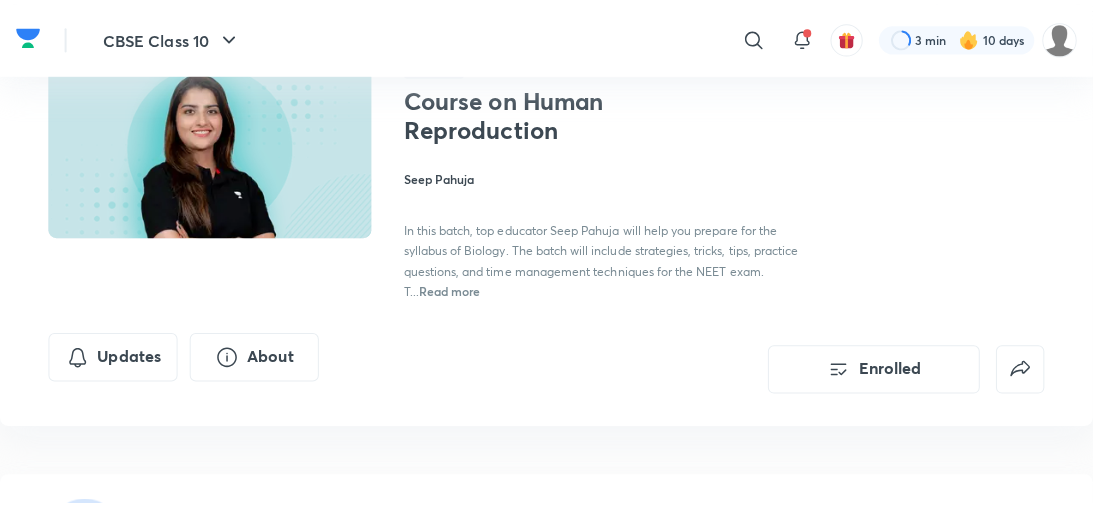 scroll, scrollTop: 125, scrollLeft: 0, axis: vertical 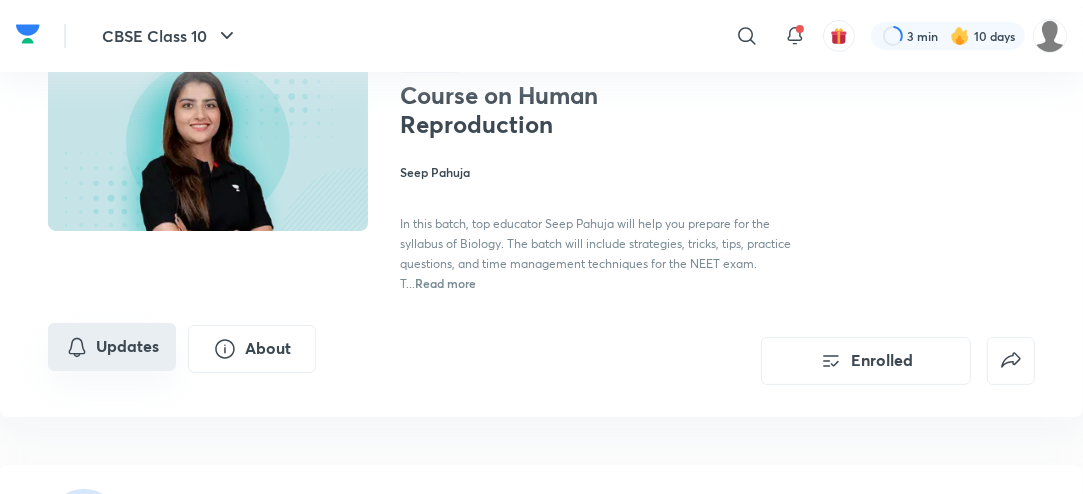click on "Updates" at bounding box center (112, 347) 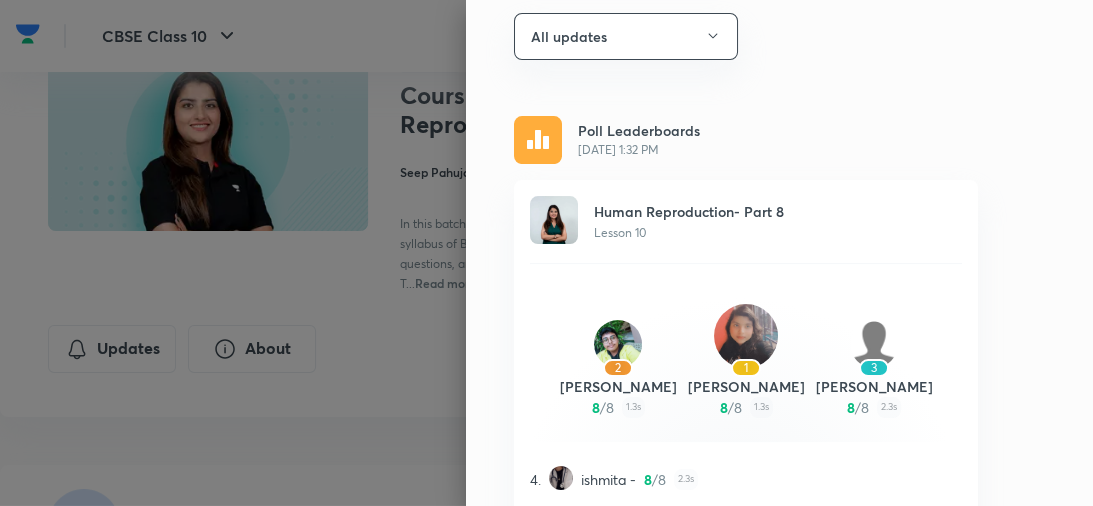 scroll, scrollTop: 105, scrollLeft: 0, axis: vertical 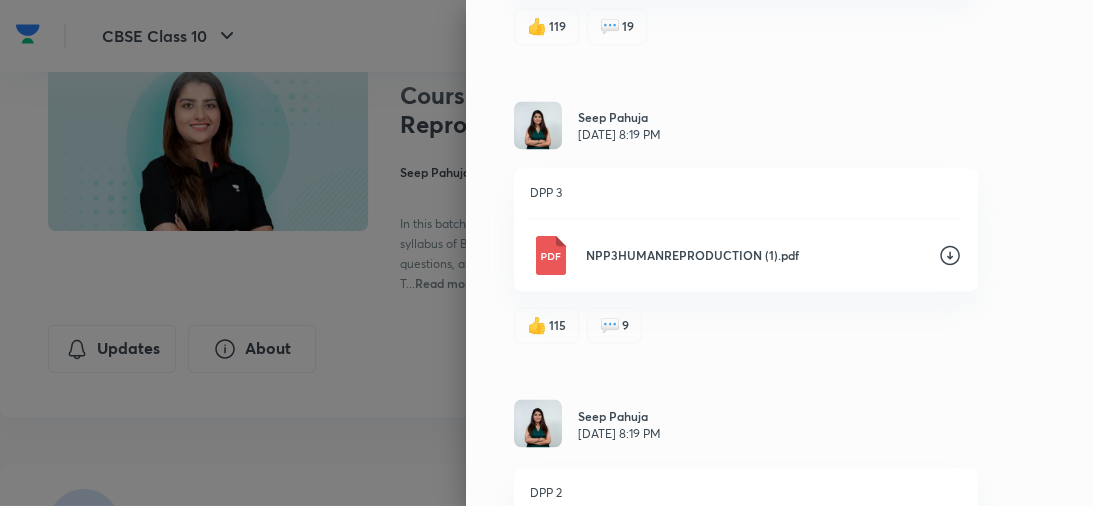 click on "NPP3HUMANREPRODUCTION (1).pdf" at bounding box center [754, 255] 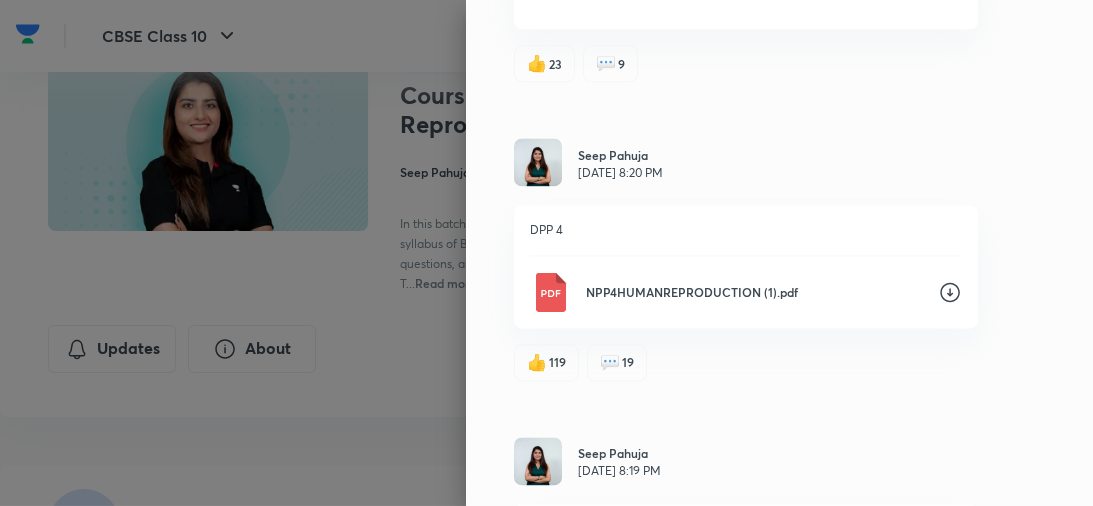 scroll, scrollTop: 1915, scrollLeft: 0, axis: vertical 